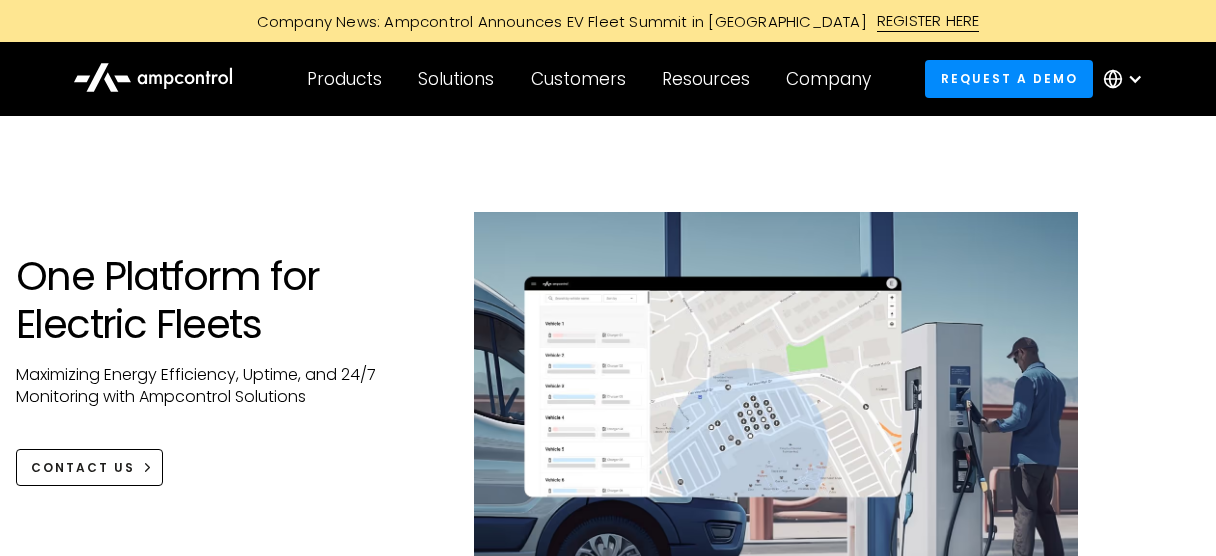 scroll, scrollTop: 0, scrollLeft: 0, axis: both 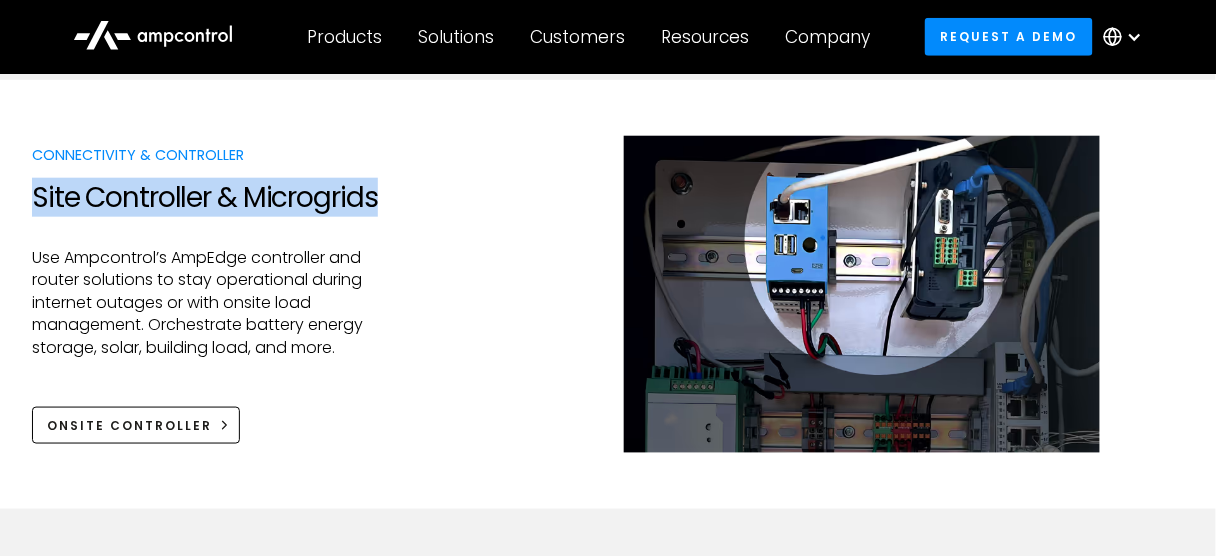 drag, startPoint x: 33, startPoint y: 191, endPoint x: 419, endPoint y: 186, distance: 386.03238 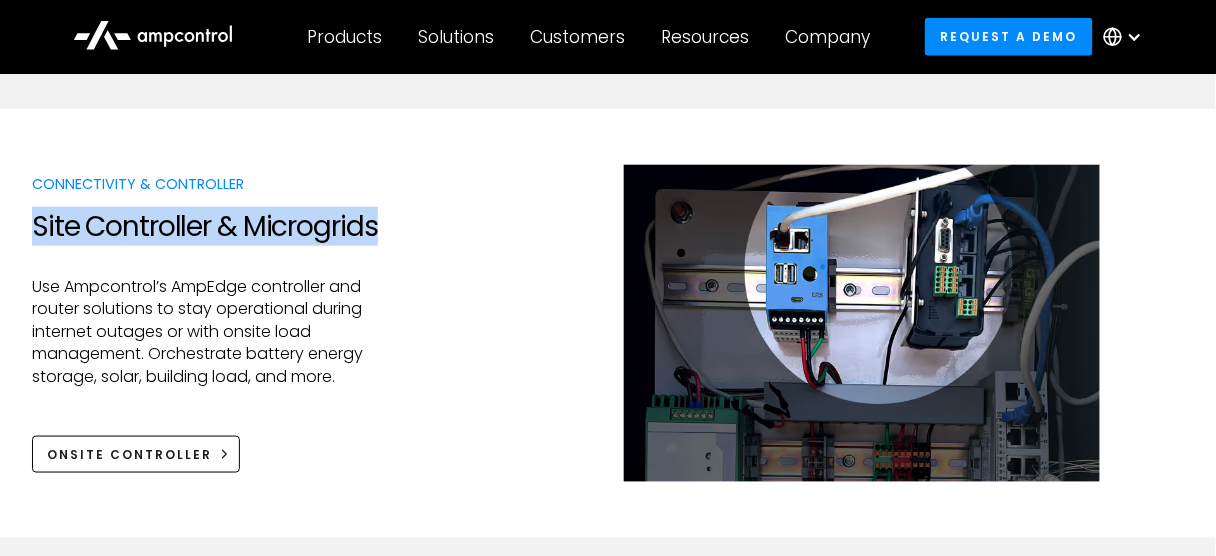 scroll, scrollTop: 2320, scrollLeft: 0, axis: vertical 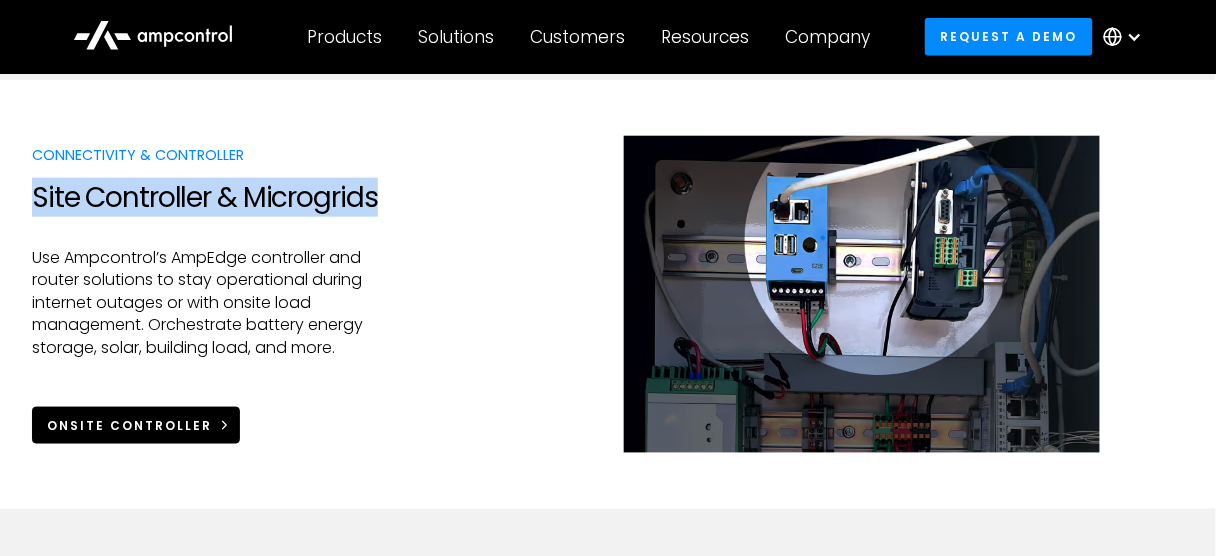 click on "Onsite Controller" at bounding box center [136, 425] 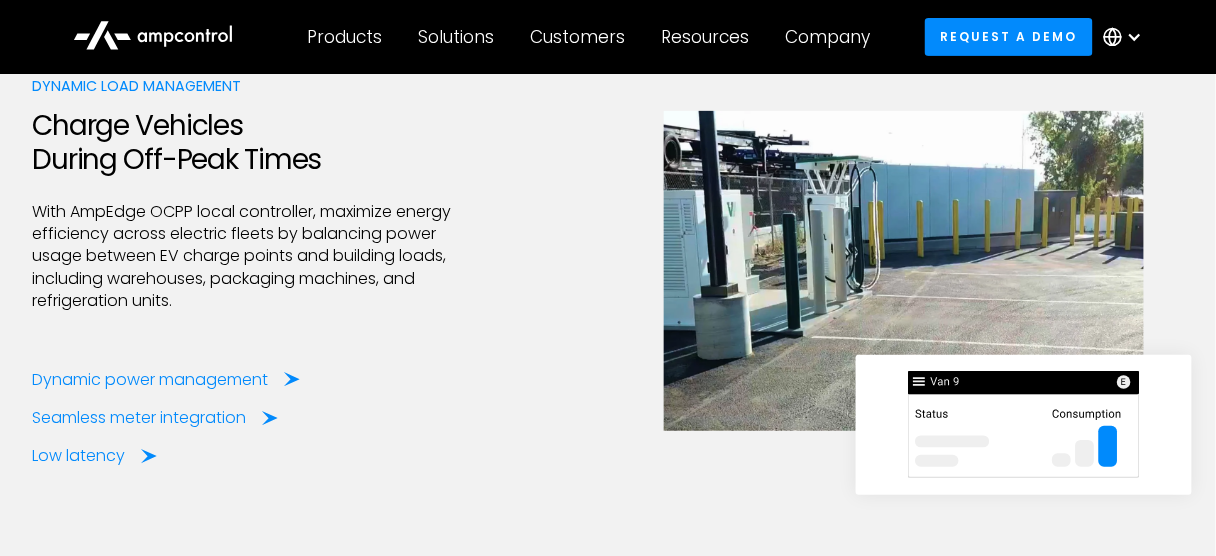 scroll, scrollTop: 3920, scrollLeft: 0, axis: vertical 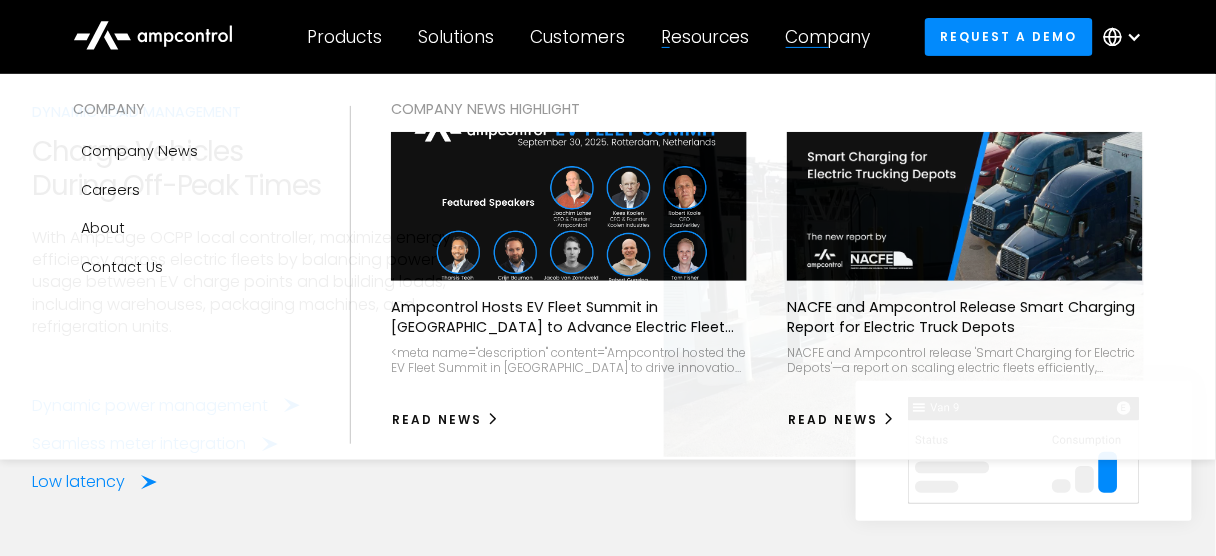 click on "Company" at bounding box center [828, 37] 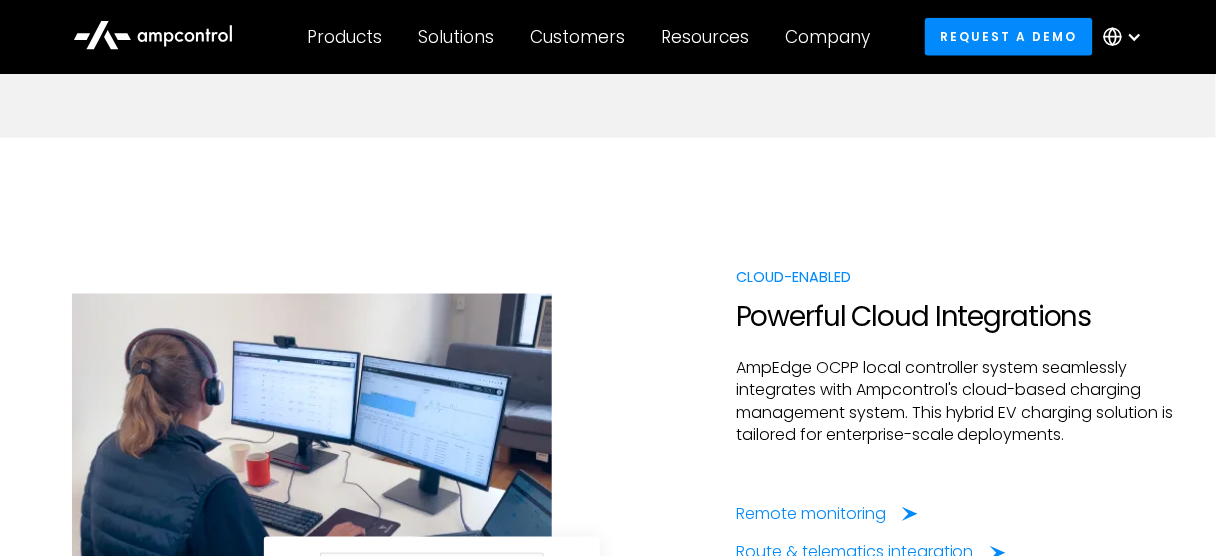 scroll, scrollTop: 4320, scrollLeft: 0, axis: vertical 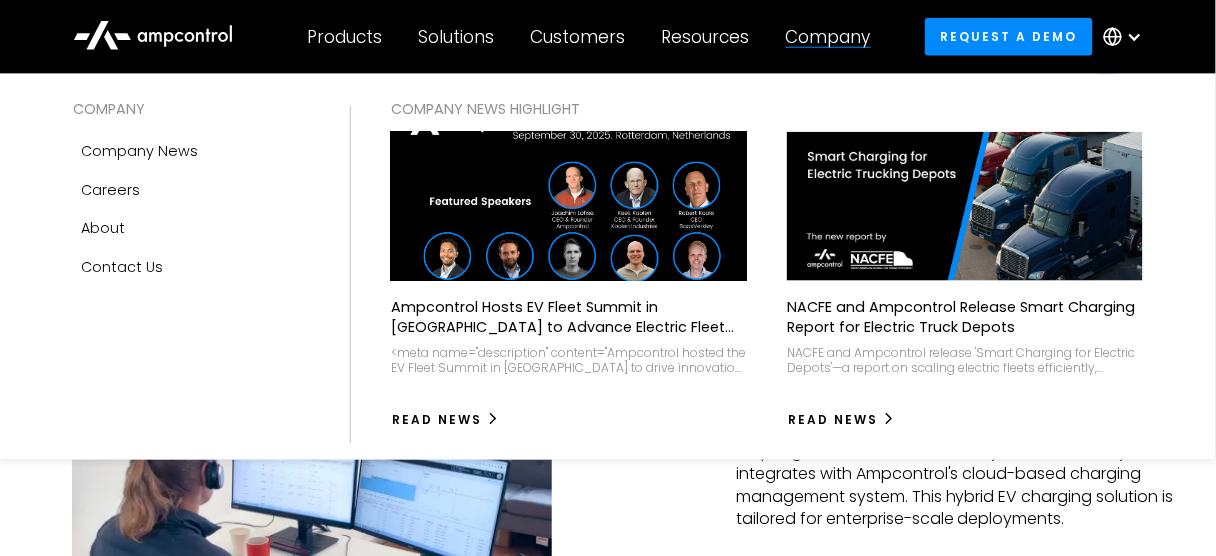 click at bounding box center (569, 207) 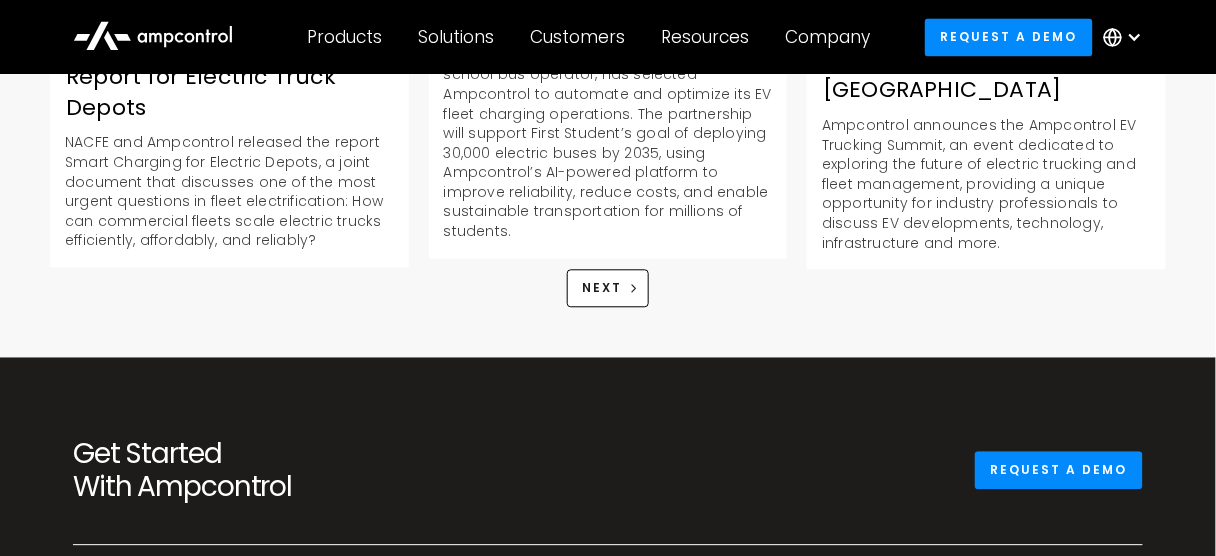scroll, scrollTop: 2960, scrollLeft: 0, axis: vertical 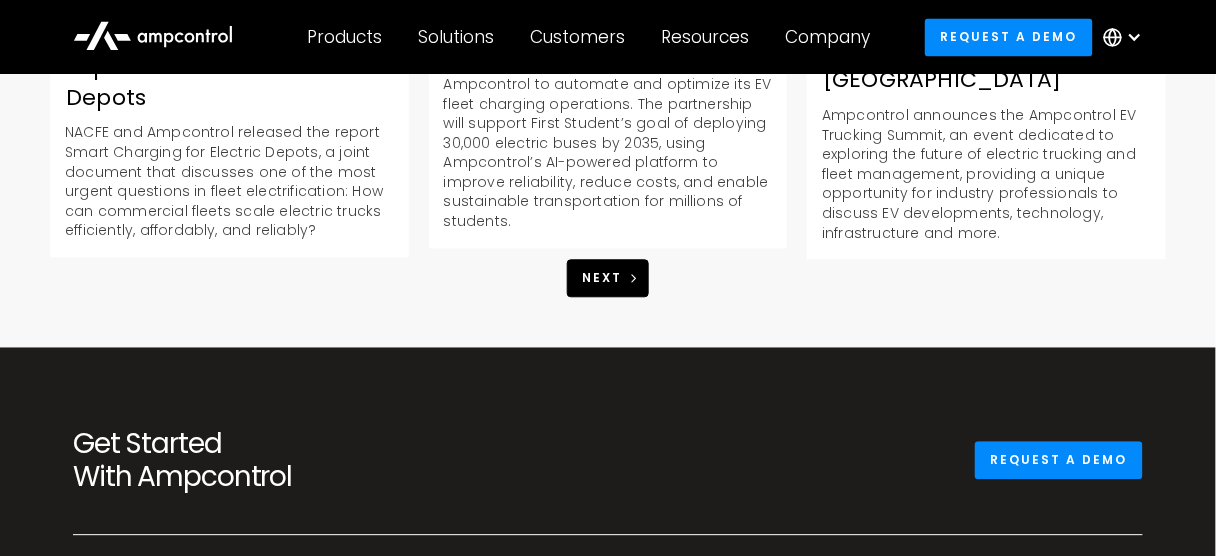 click on "Next" at bounding box center [602, 278] 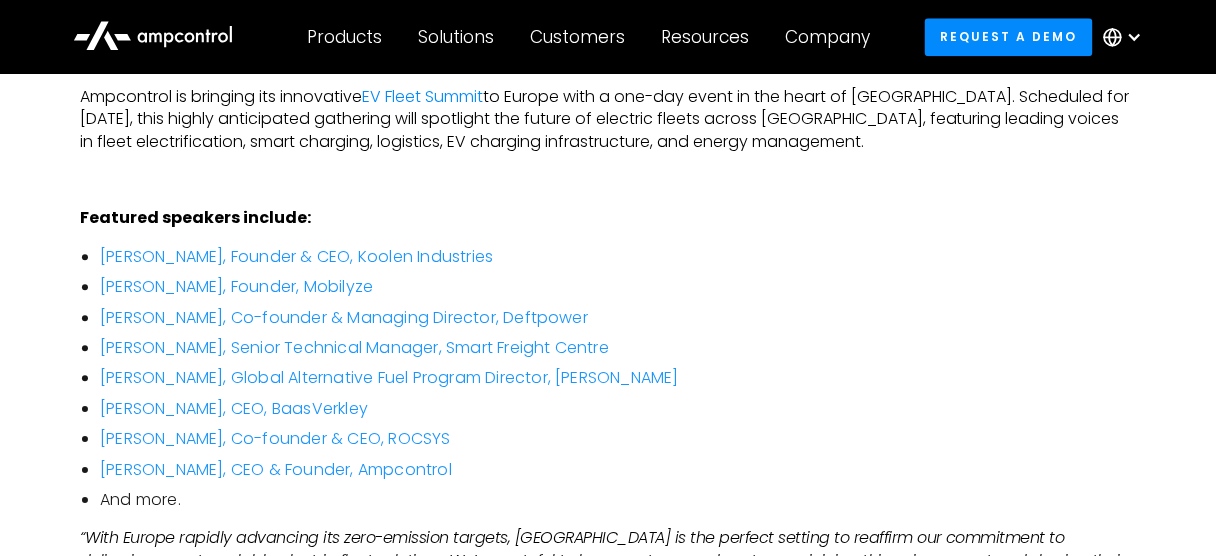 scroll, scrollTop: 1280, scrollLeft: 0, axis: vertical 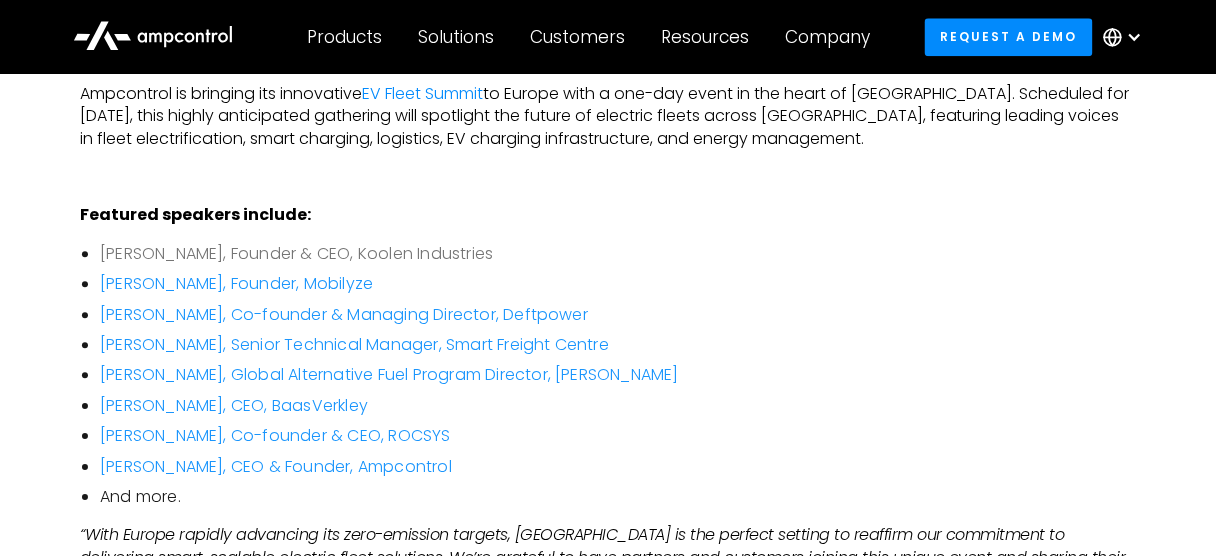 click on "Kees Koolen, Founder & CEO, Koolen Industries" at bounding box center (296, 253) 